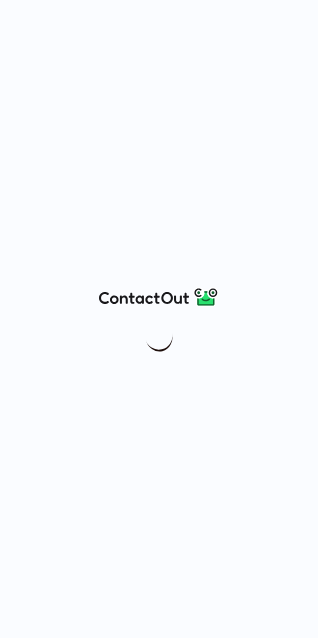 scroll, scrollTop: 0, scrollLeft: 0, axis: both 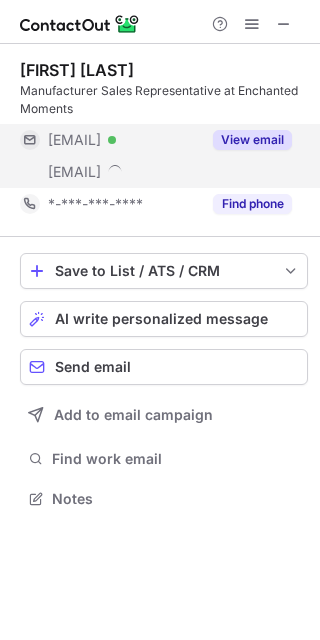 click on "View email" at bounding box center [252, 140] 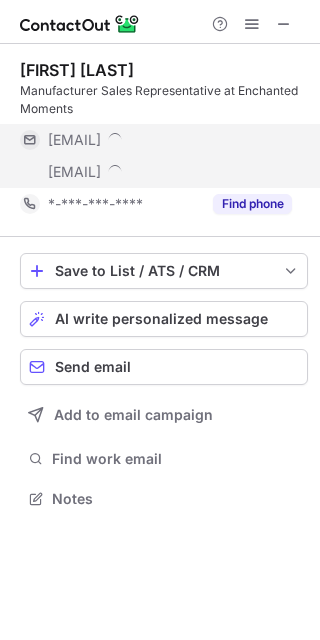 scroll, scrollTop: 10, scrollLeft: 10, axis: both 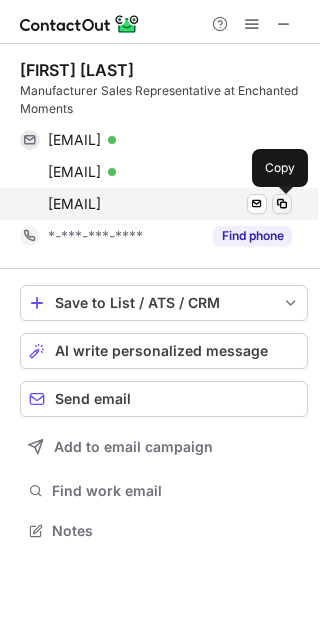 click at bounding box center (282, 204) 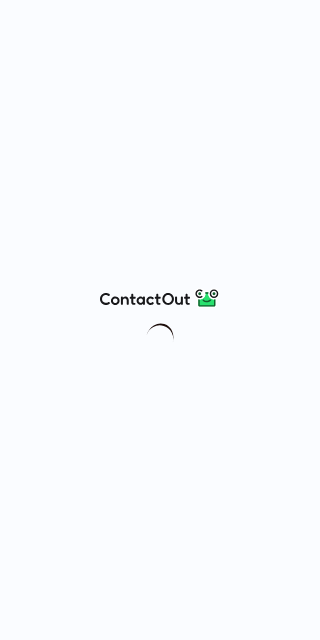 scroll, scrollTop: 0, scrollLeft: 0, axis: both 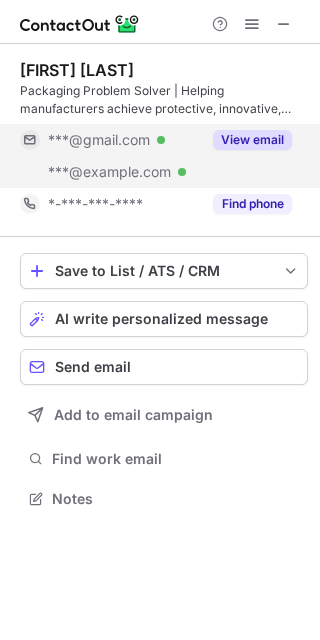 click on "View email" at bounding box center (252, 140) 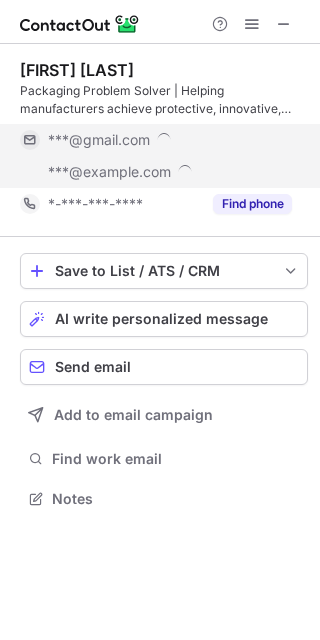scroll, scrollTop: 10, scrollLeft: 10, axis: both 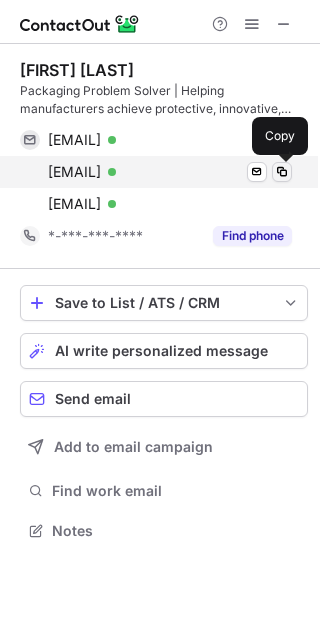 click at bounding box center (282, 172) 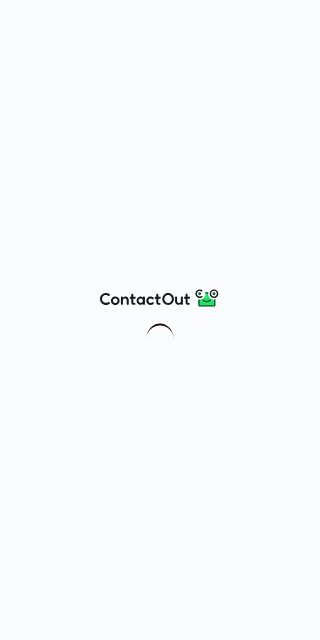scroll, scrollTop: 0, scrollLeft: 0, axis: both 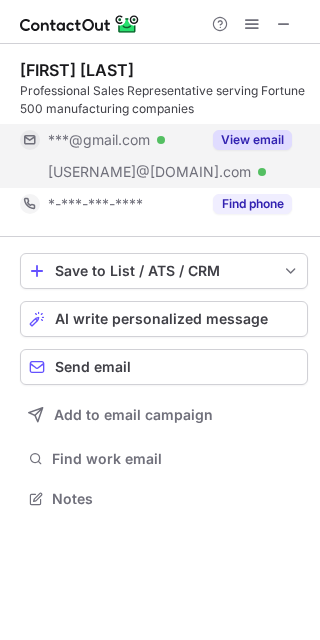 click on "View email" at bounding box center (252, 140) 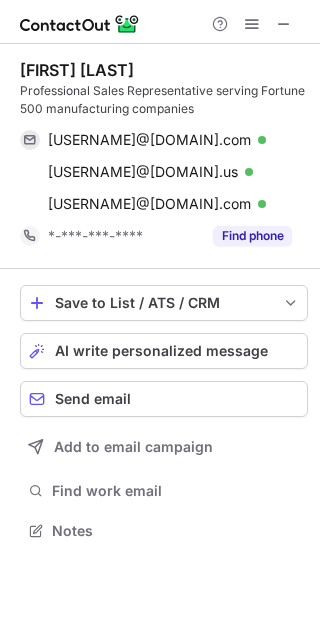 scroll, scrollTop: 10, scrollLeft: 10, axis: both 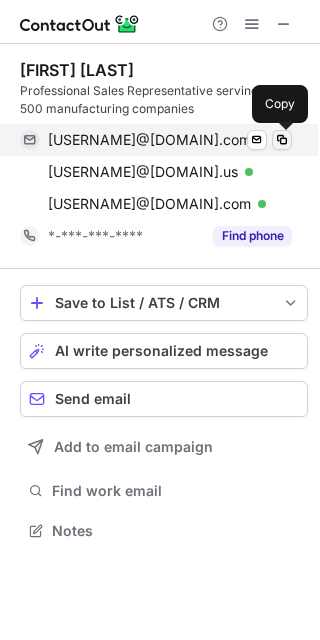 click at bounding box center (282, 140) 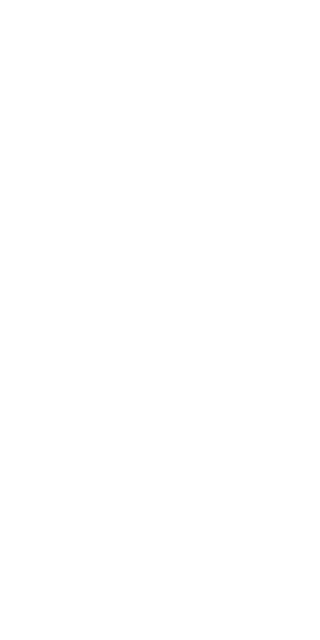 scroll, scrollTop: 0, scrollLeft: 0, axis: both 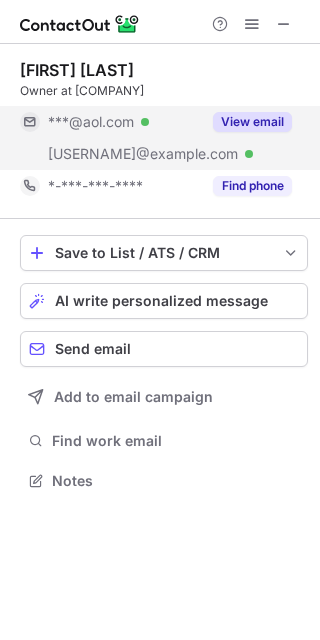 click on "View email" at bounding box center (252, 122) 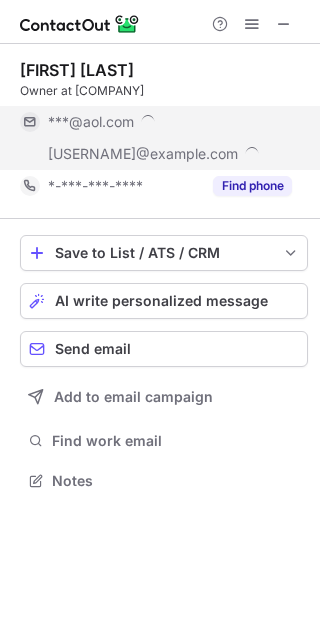 scroll, scrollTop: 10, scrollLeft: 10, axis: both 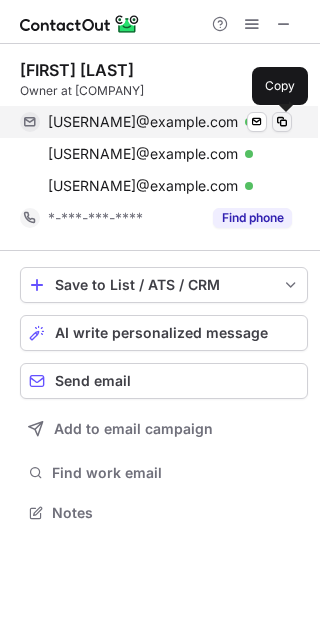 click at bounding box center [282, 122] 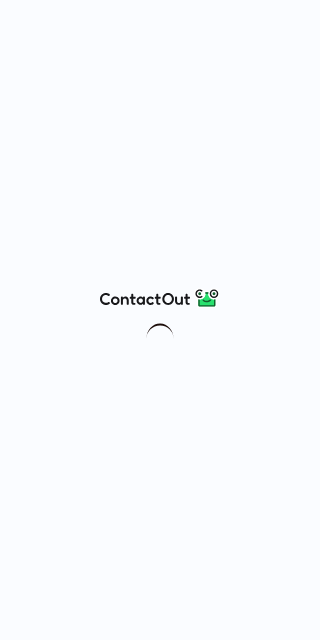 scroll, scrollTop: 0, scrollLeft: 0, axis: both 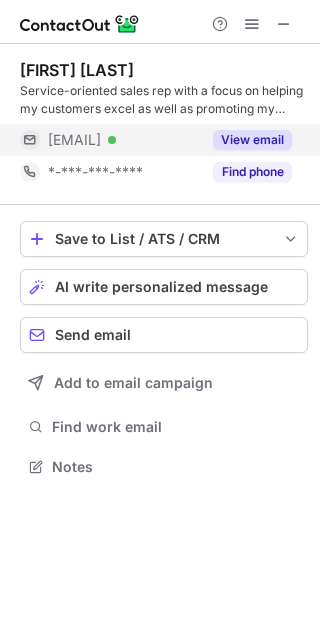 click on "View email" at bounding box center (252, 140) 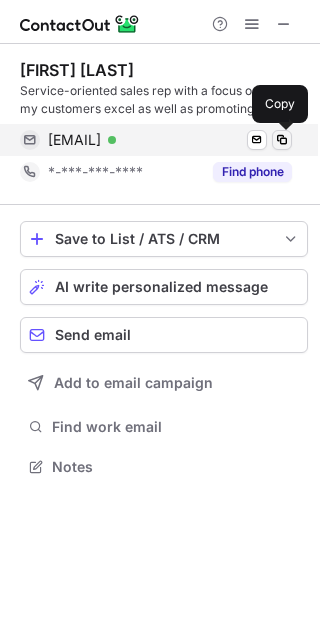 click at bounding box center (282, 140) 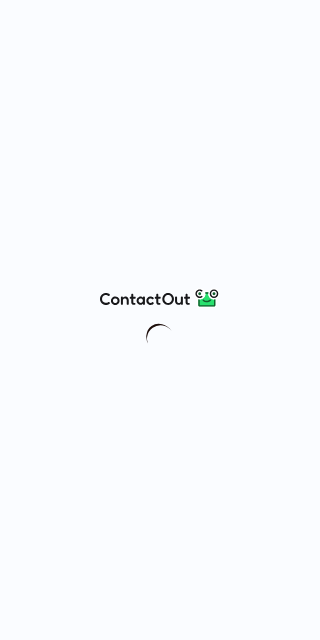 scroll, scrollTop: 0, scrollLeft: 0, axis: both 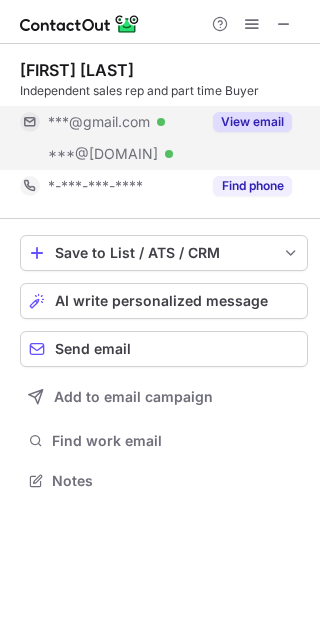 click on "View email" at bounding box center [246, 122] 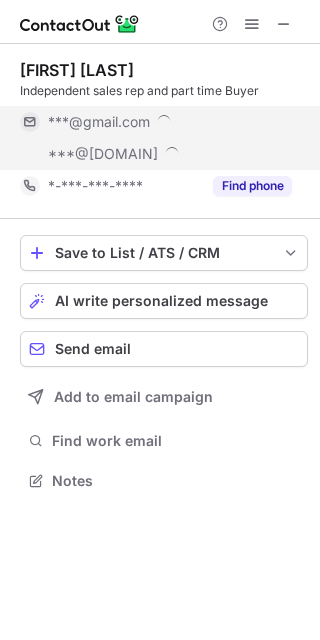 scroll, scrollTop: 10, scrollLeft: 10, axis: both 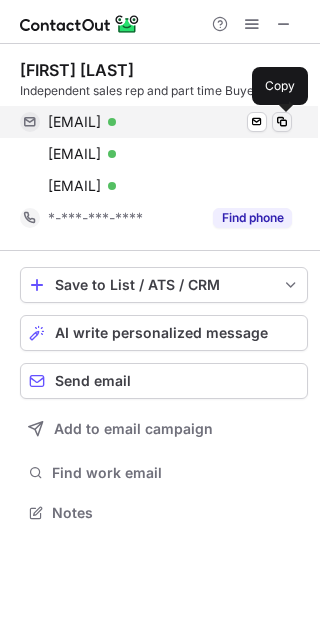 click at bounding box center (282, 122) 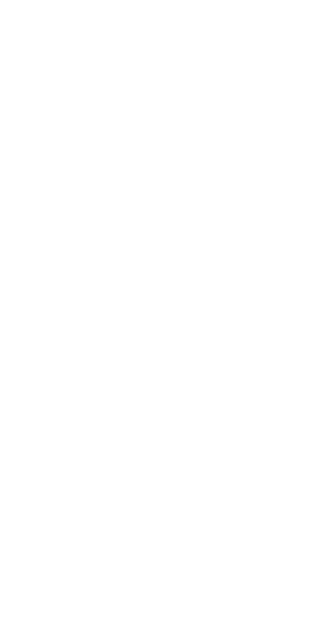 scroll, scrollTop: 0, scrollLeft: 0, axis: both 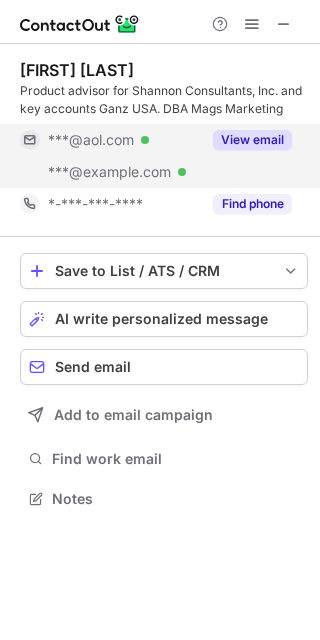 click on "View email" at bounding box center [252, 140] 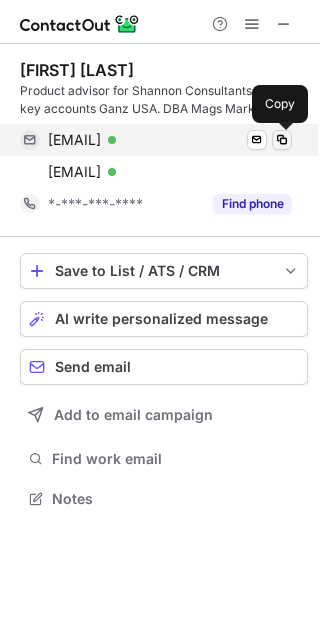 click at bounding box center [282, 140] 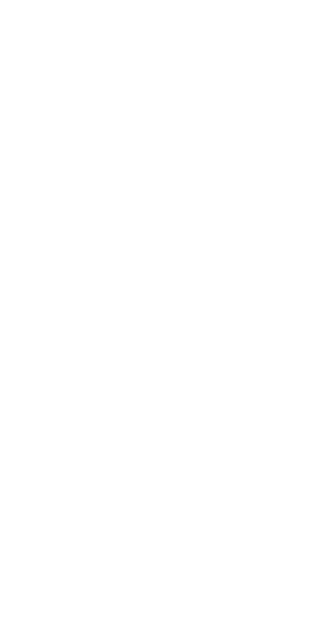 scroll, scrollTop: 0, scrollLeft: 0, axis: both 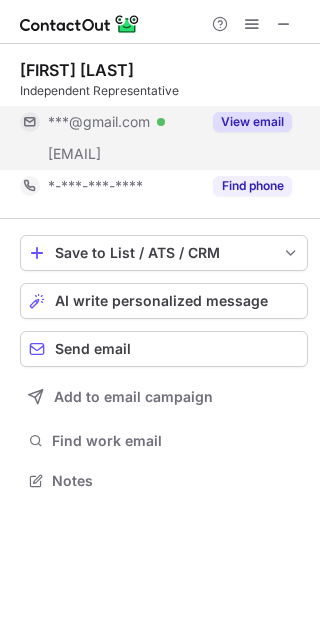 click on "View email" at bounding box center (252, 122) 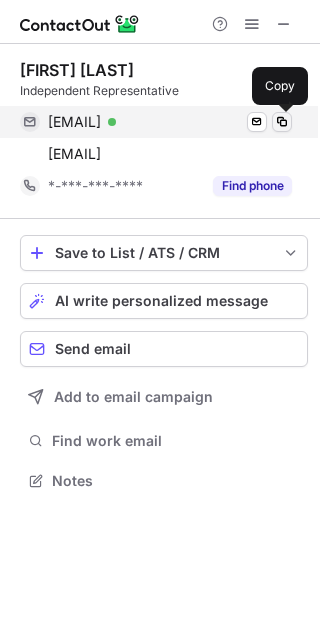 click at bounding box center (282, 122) 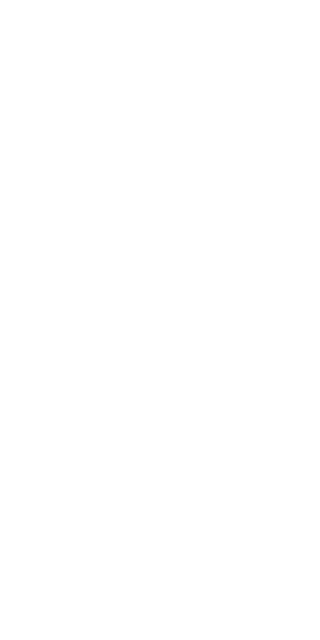 scroll, scrollTop: 0, scrollLeft: 0, axis: both 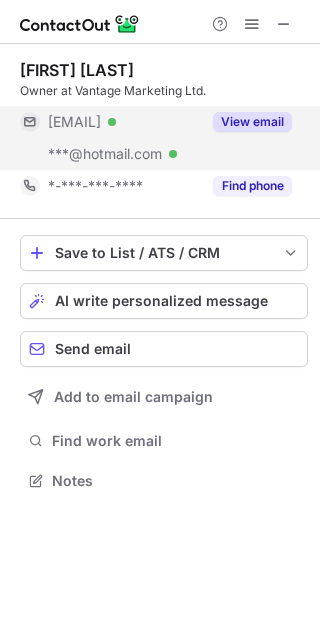 click on "View email" at bounding box center [252, 122] 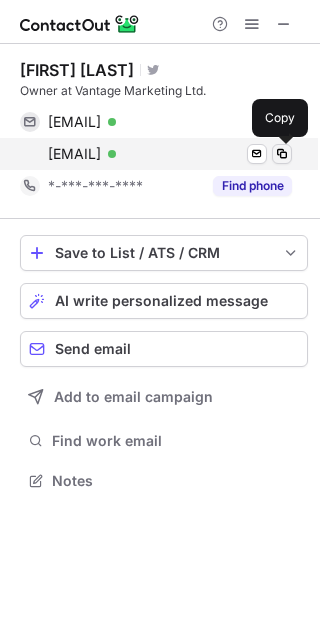 click at bounding box center (282, 154) 